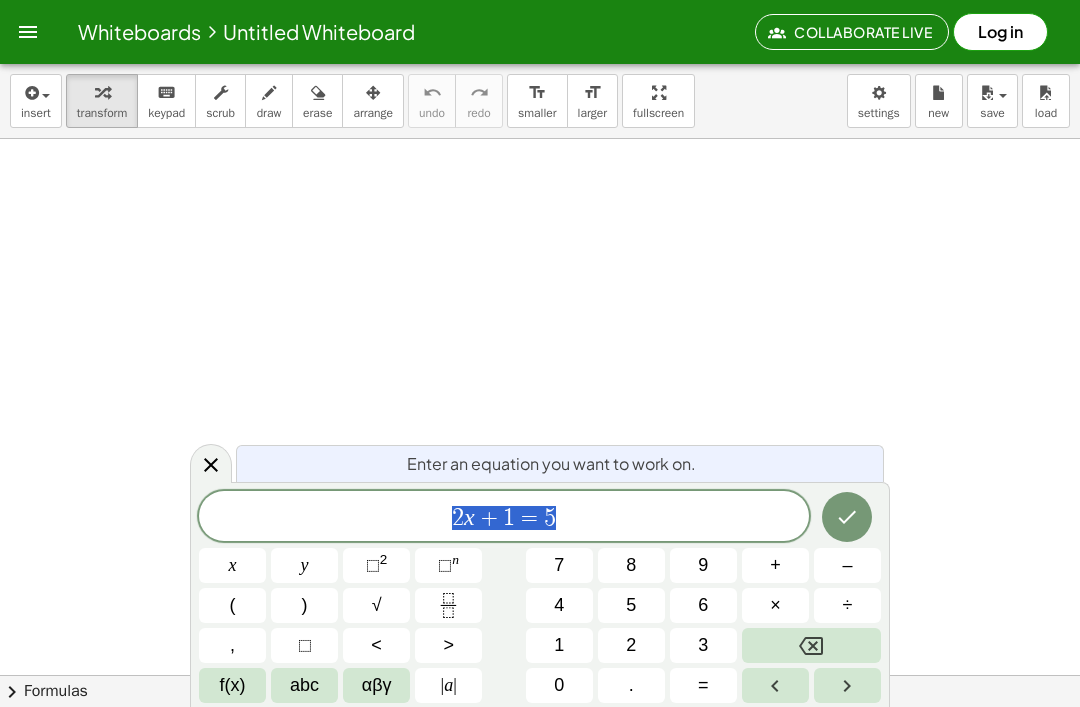scroll, scrollTop: 0, scrollLeft: 0, axis: both 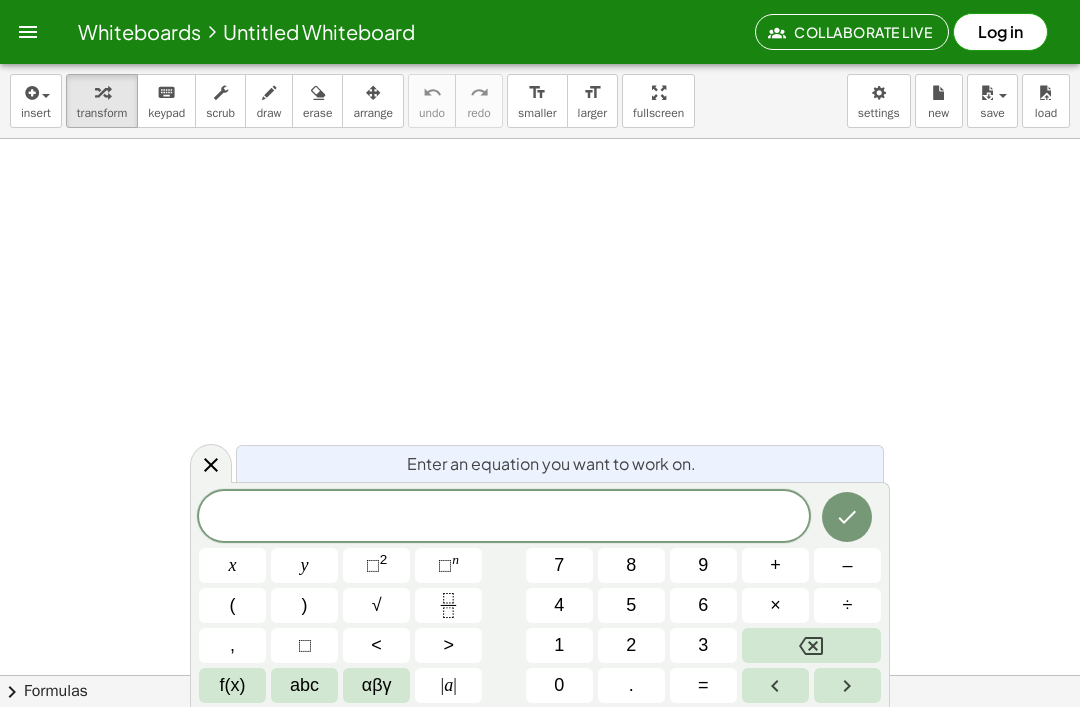 click on "x" at bounding box center [232, 565] 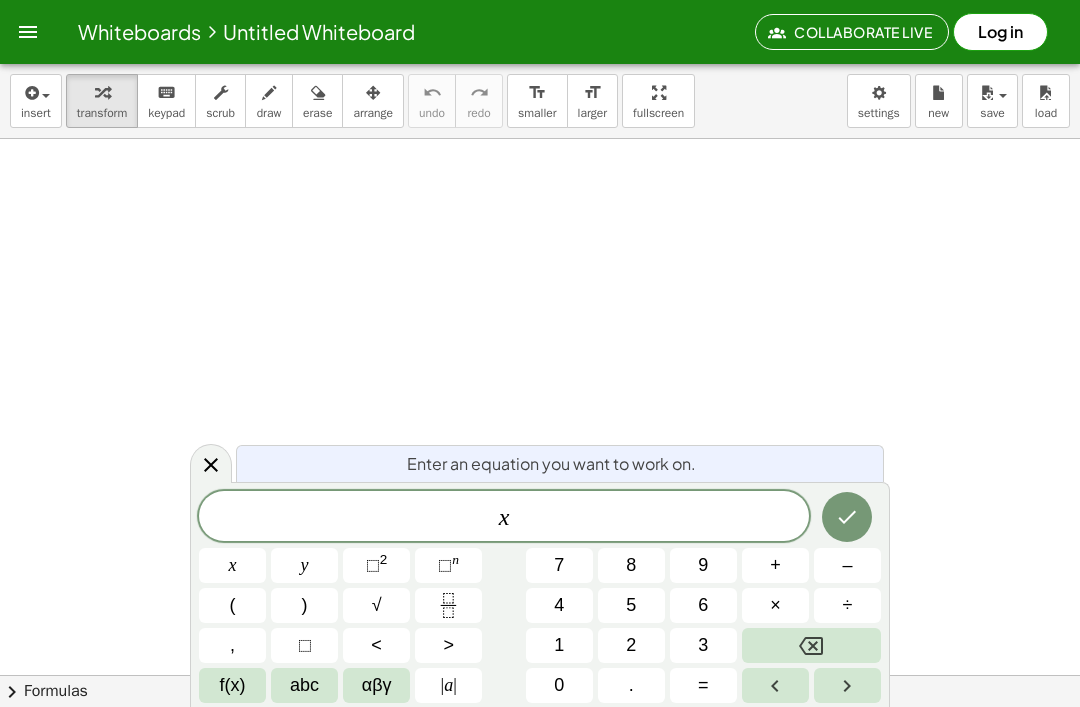 click 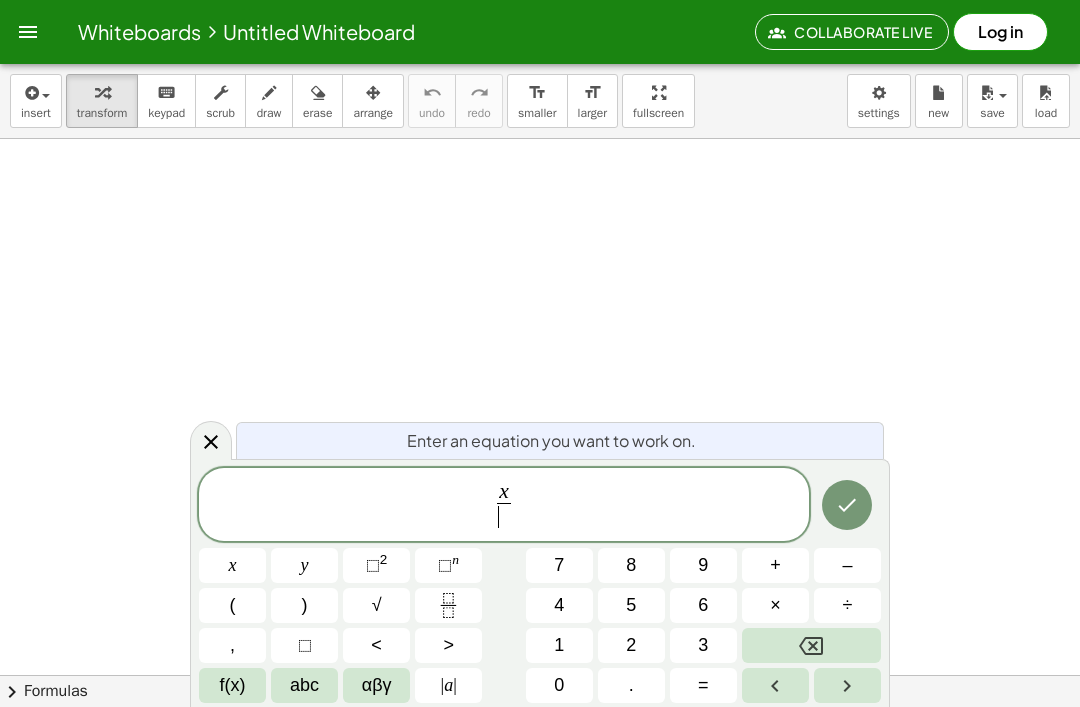 click on "4" at bounding box center [559, 605] 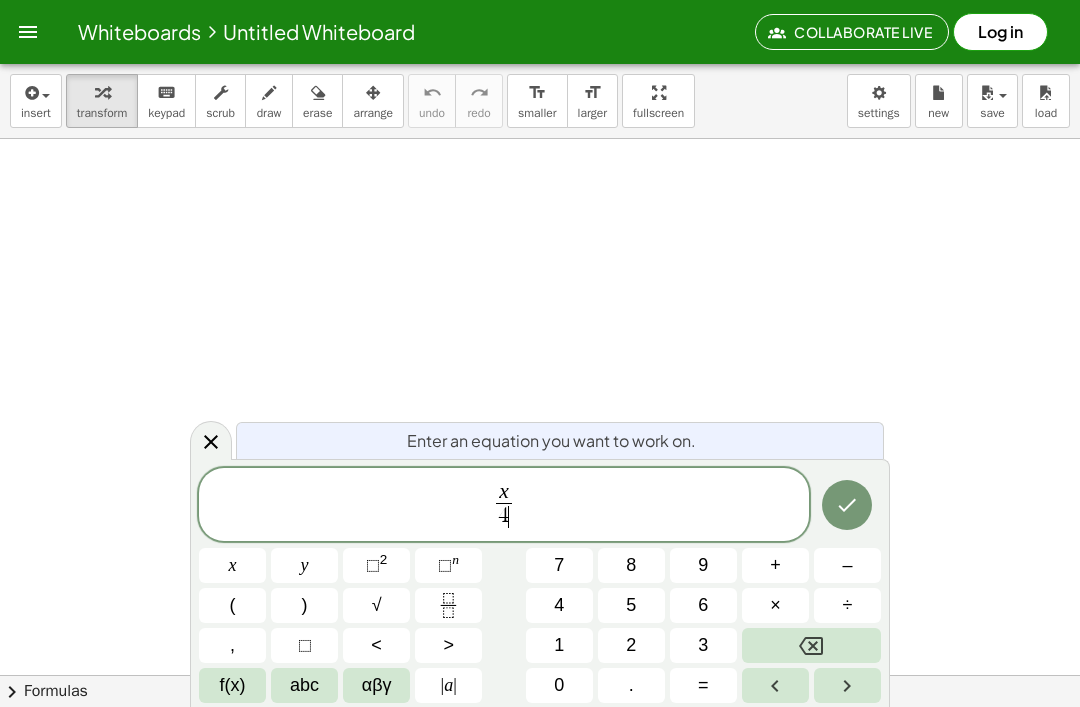 click at bounding box center [847, 685] 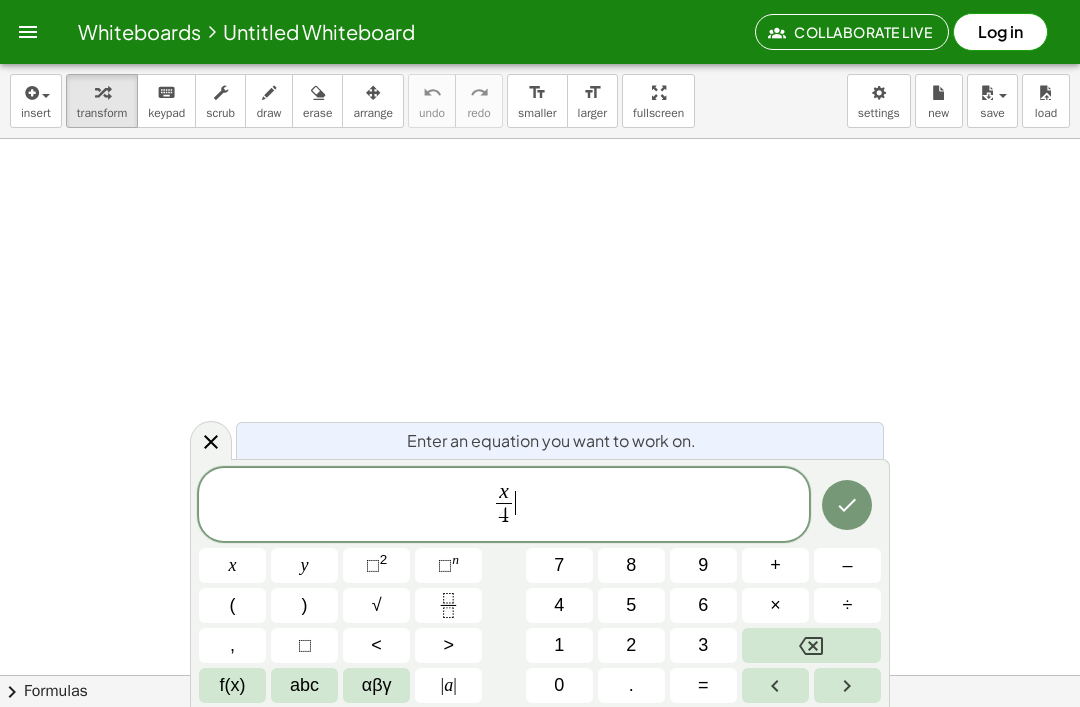 click on "+" at bounding box center (775, 565) 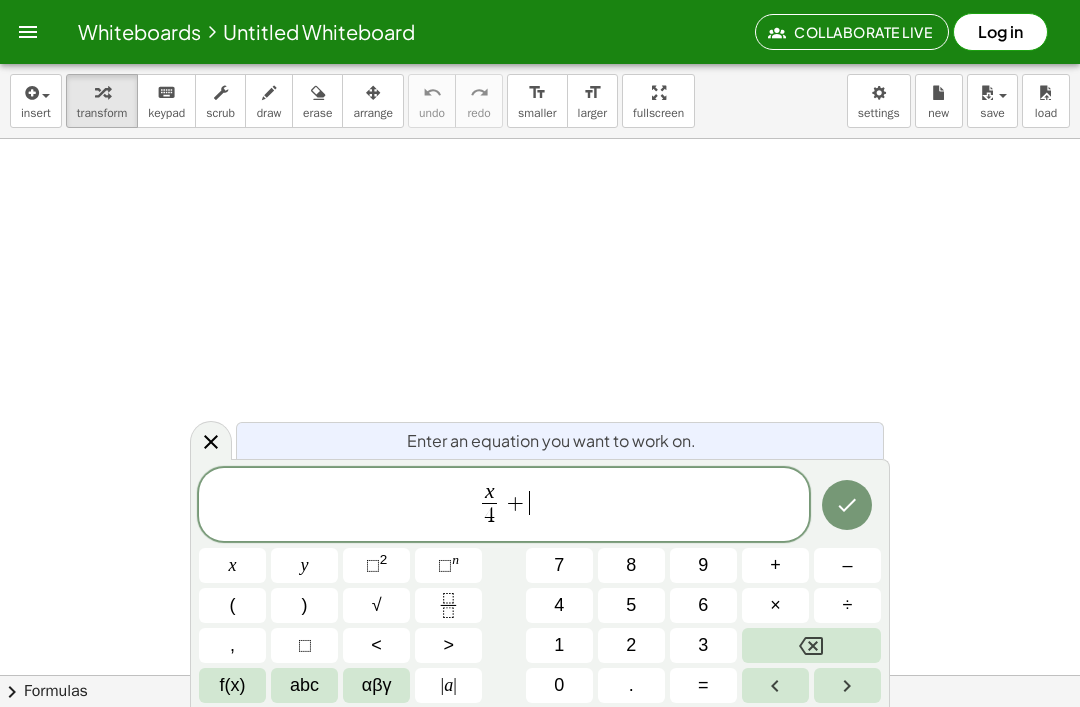 click on "6" at bounding box center [703, 605] 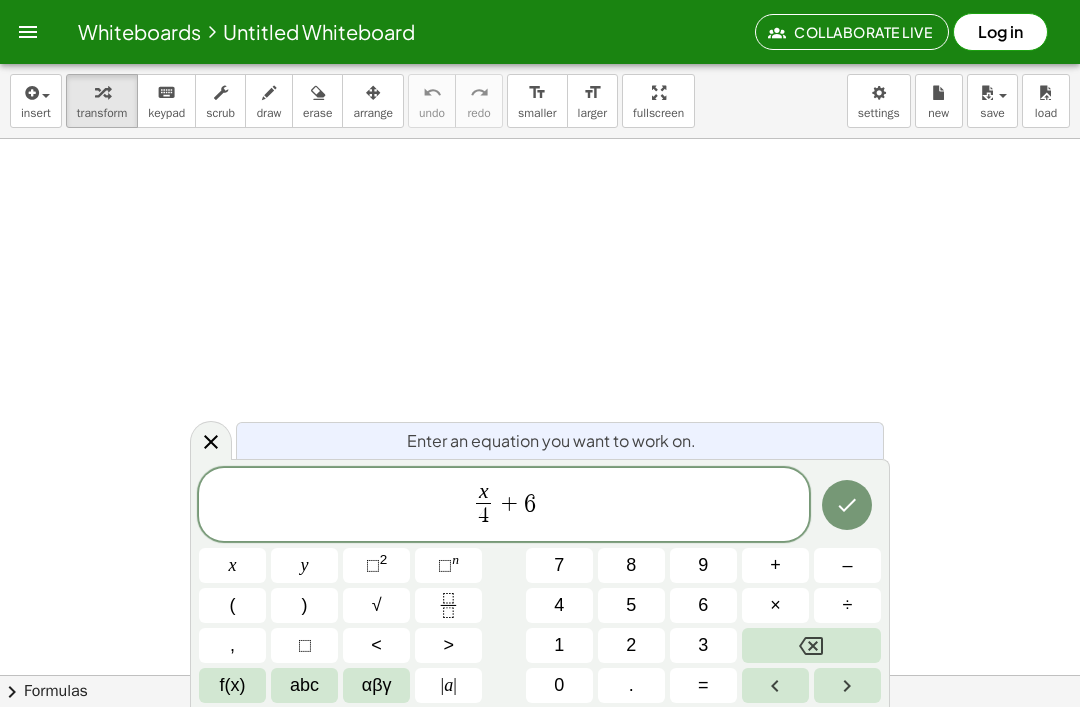 click on "–" at bounding box center [847, 565] 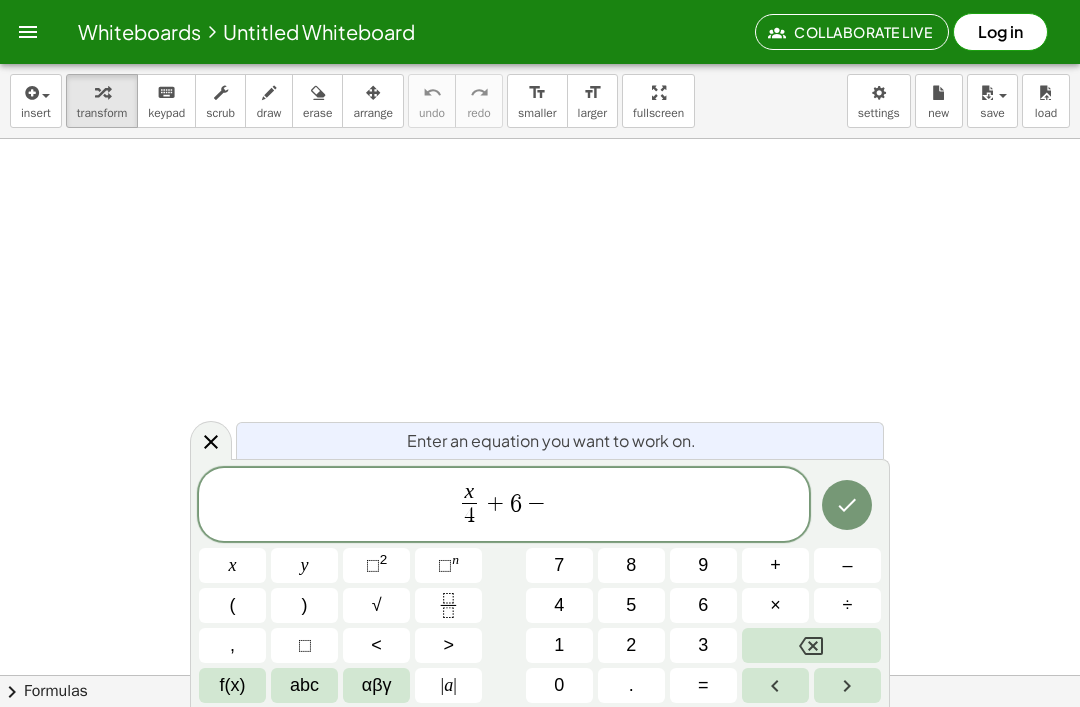 click on "x" at bounding box center [232, 565] 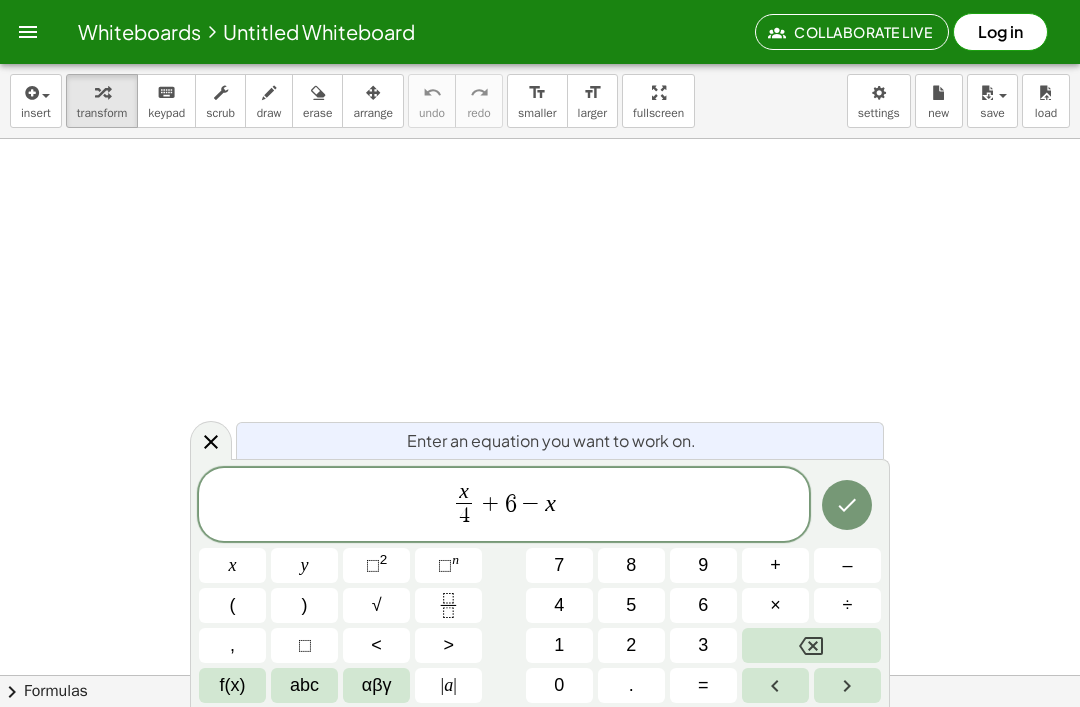 click 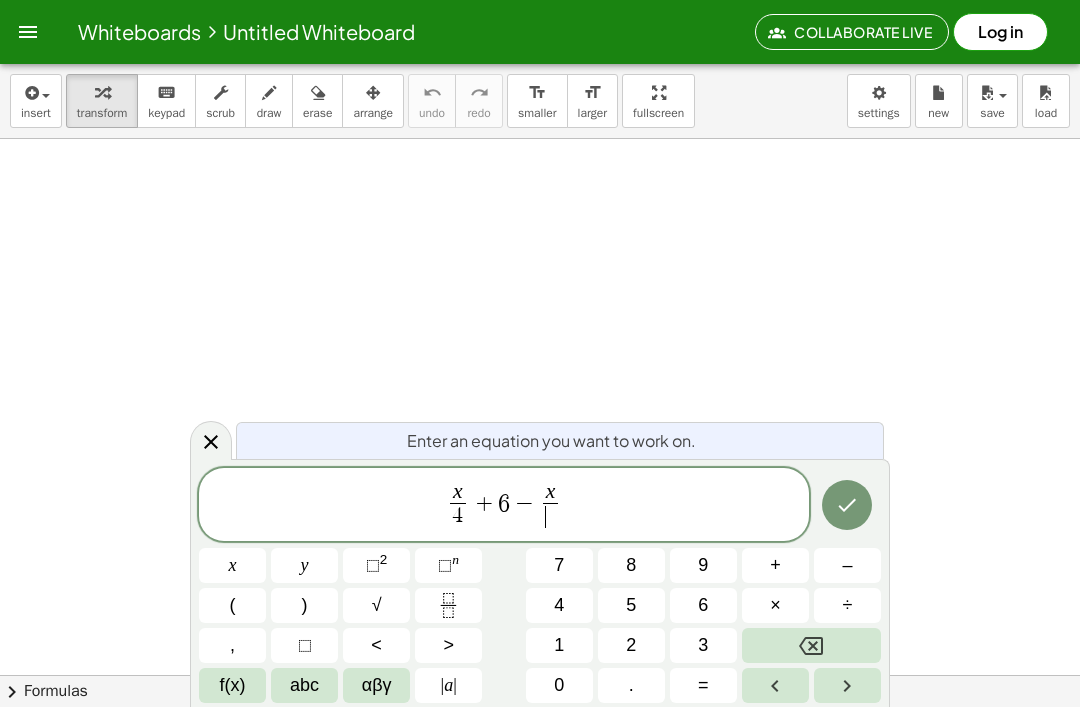 click at bounding box center (811, 645) 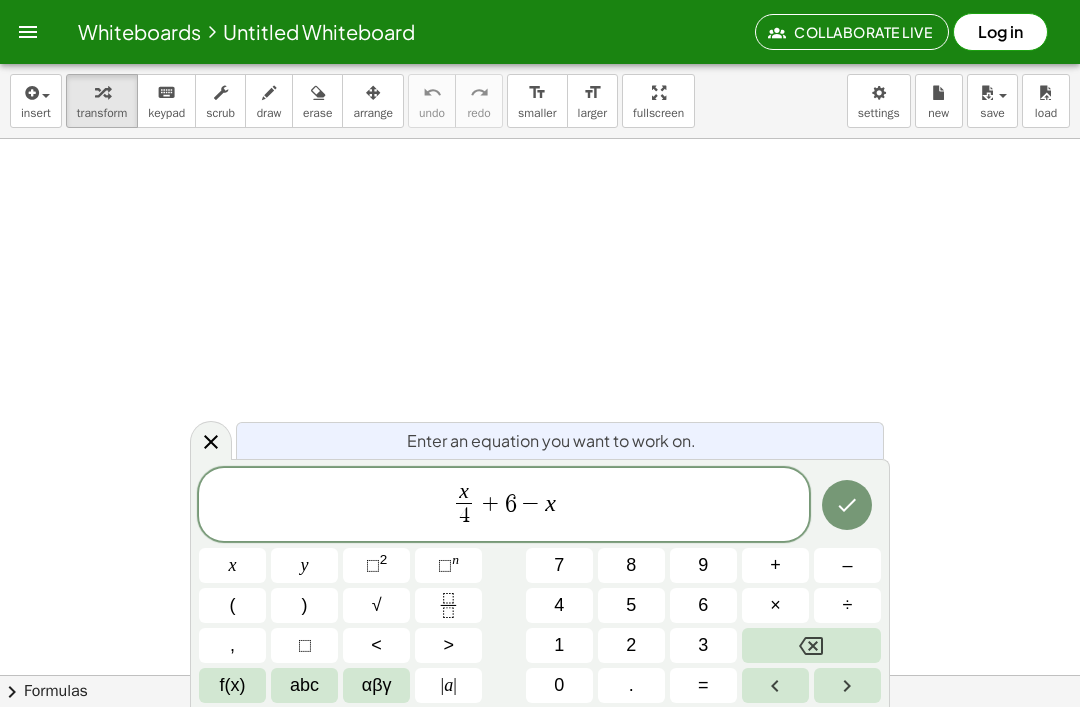 click at bounding box center (775, 685) 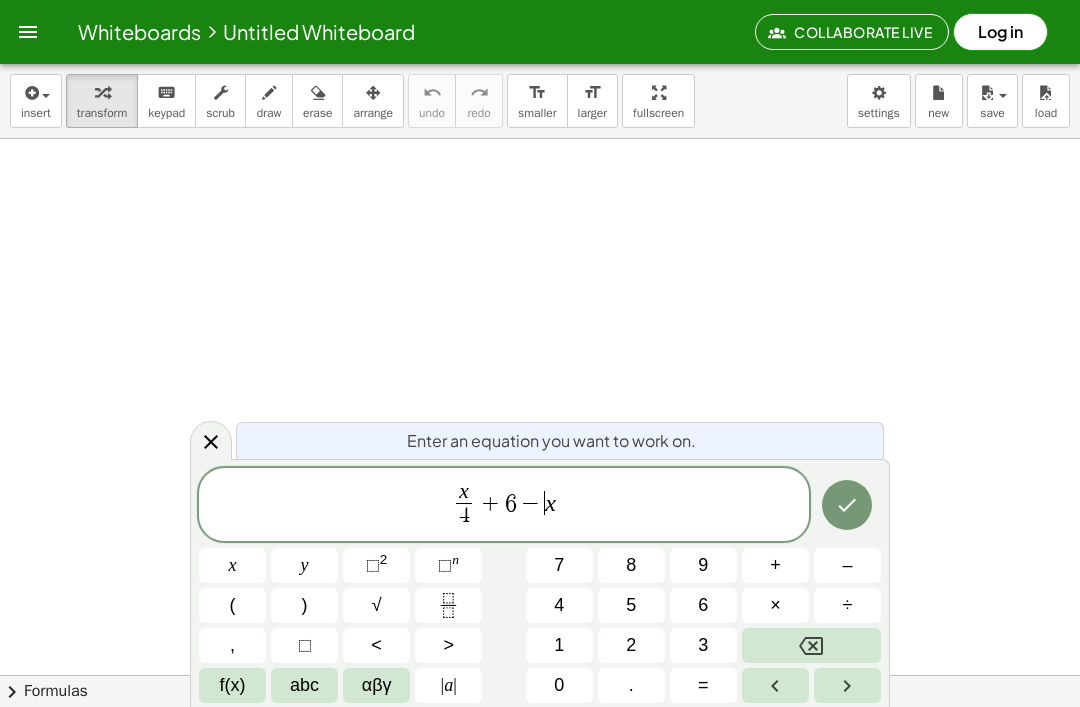 click at bounding box center [775, 685] 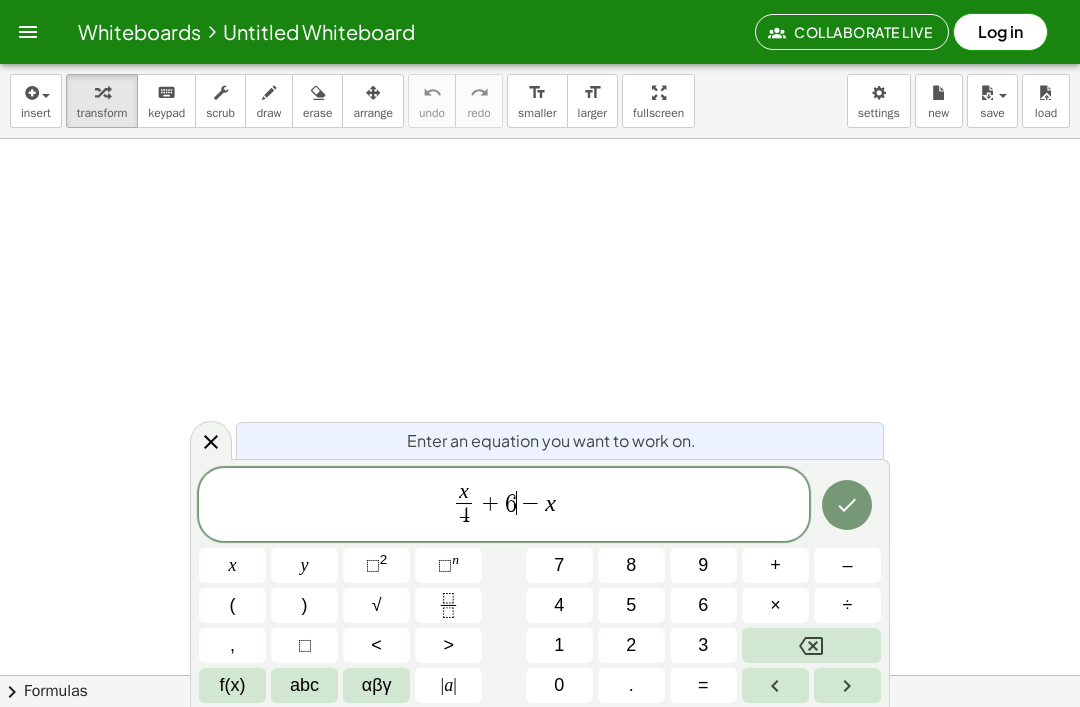 click at bounding box center (775, 685) 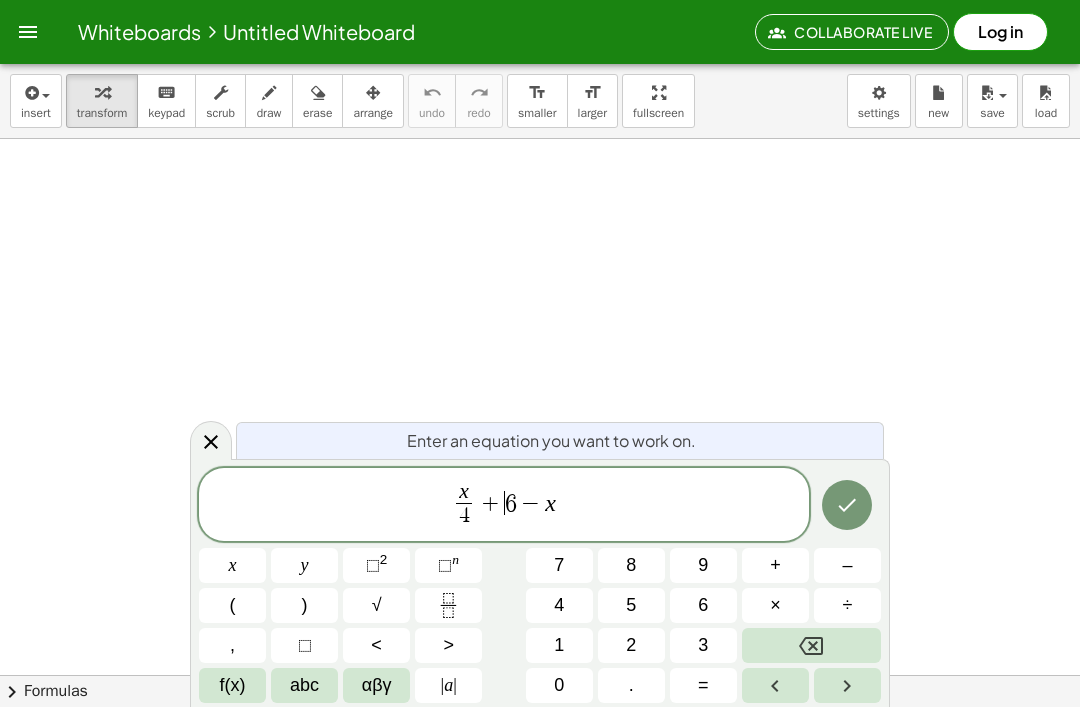 click at bounding box center [847, 685] 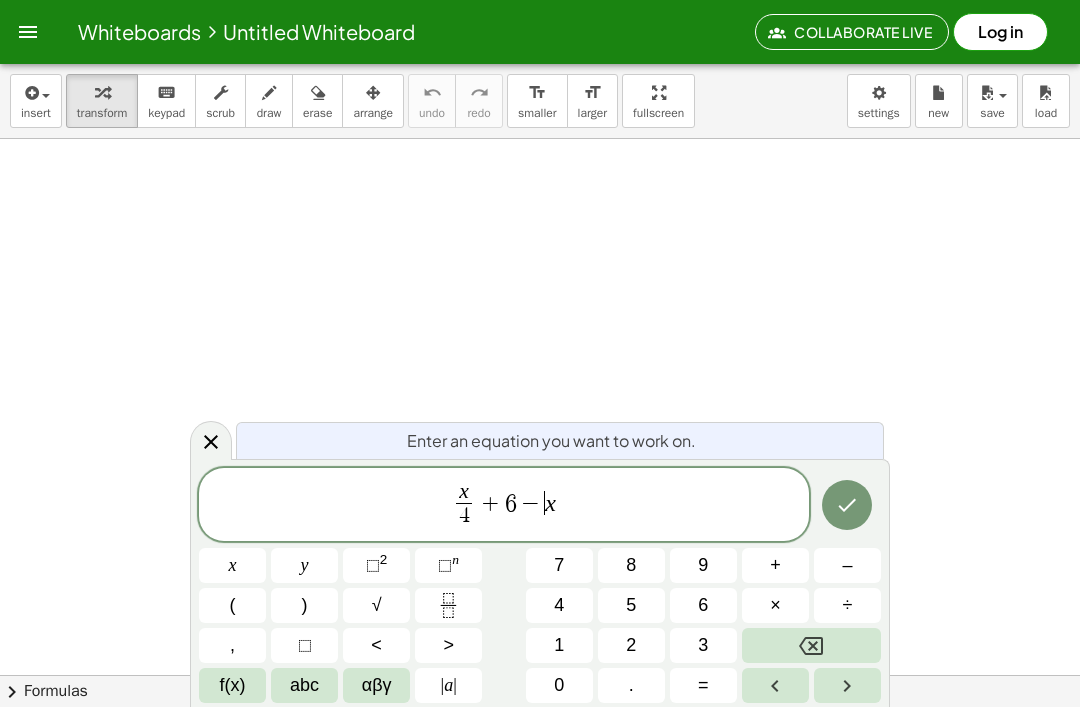 click at bounding box center (847, 685) 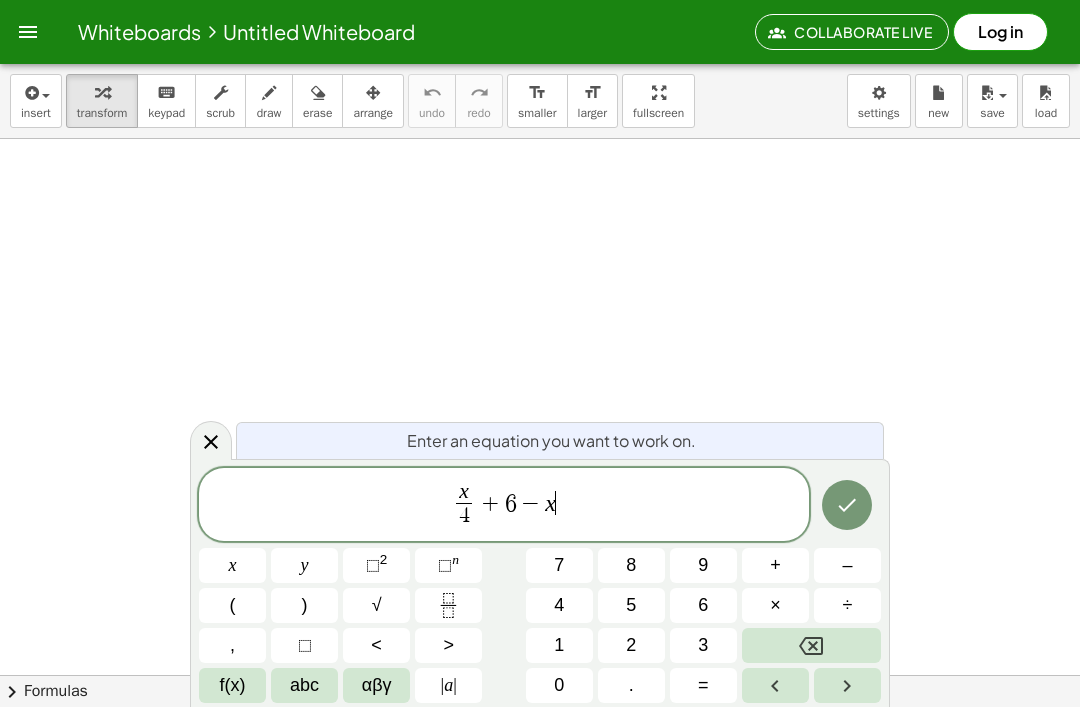 click at bounding box center (811, 645) 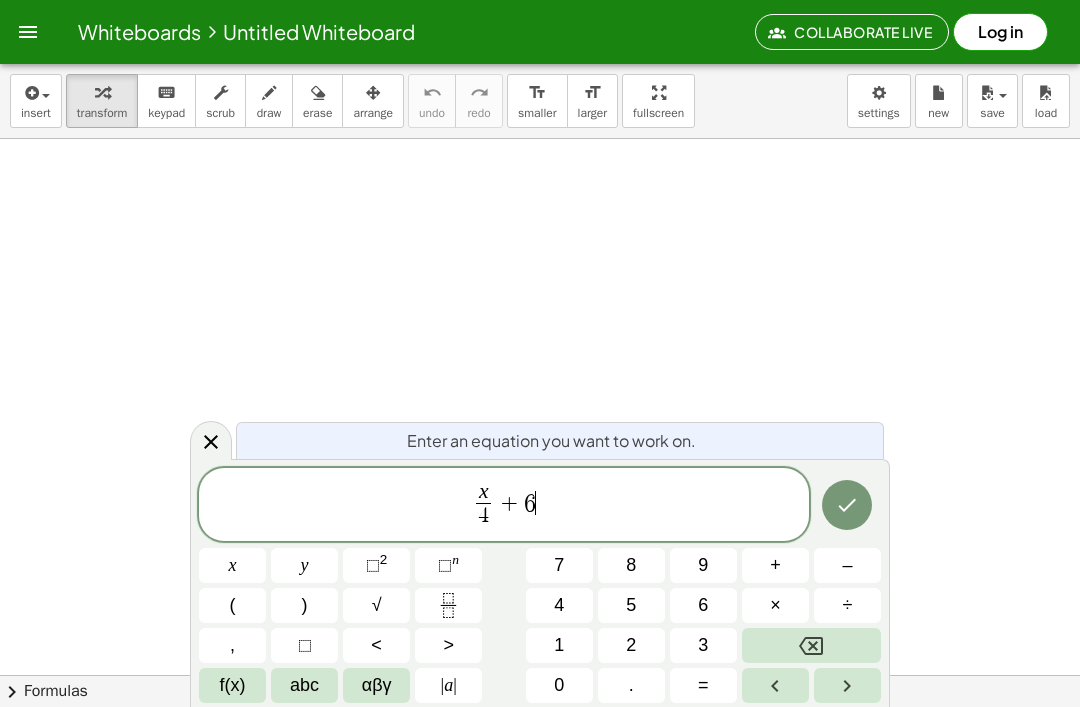 click at bounding box center (448, 605) 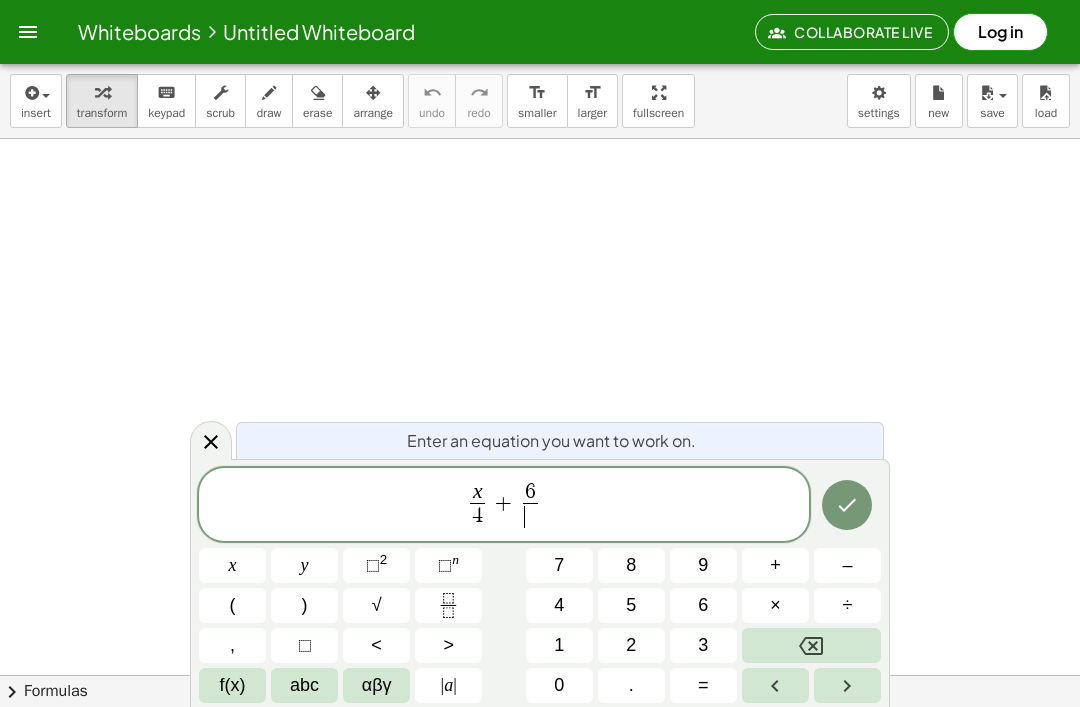 click at bounding box center [847, 685] 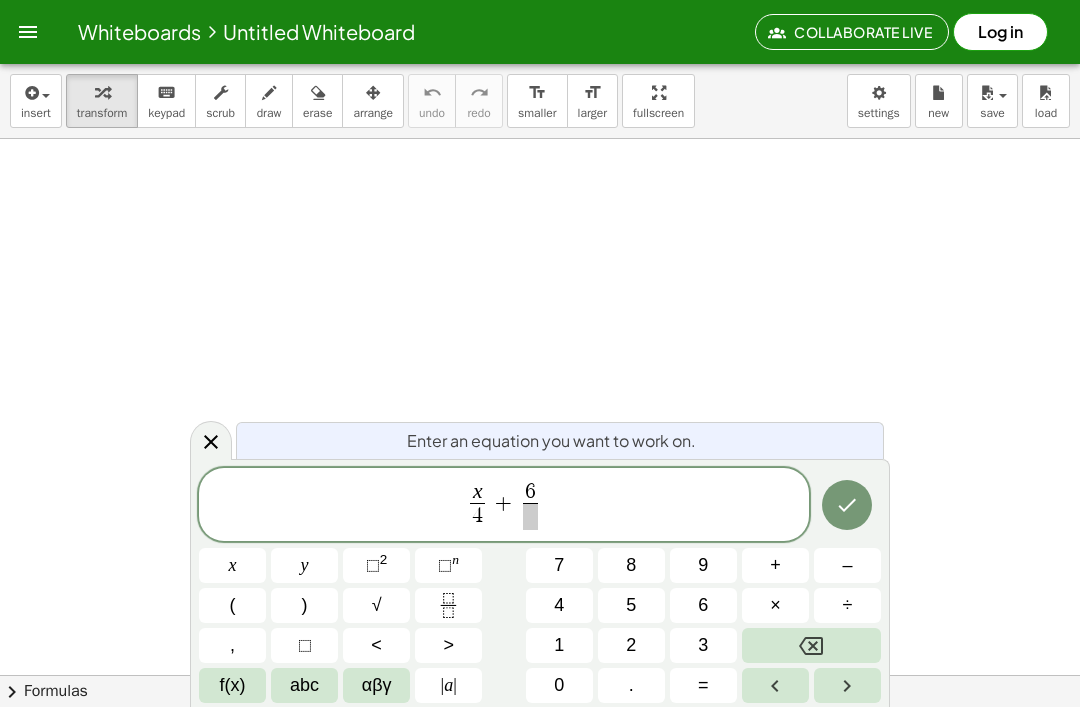 click at bounding box center [775, 685] 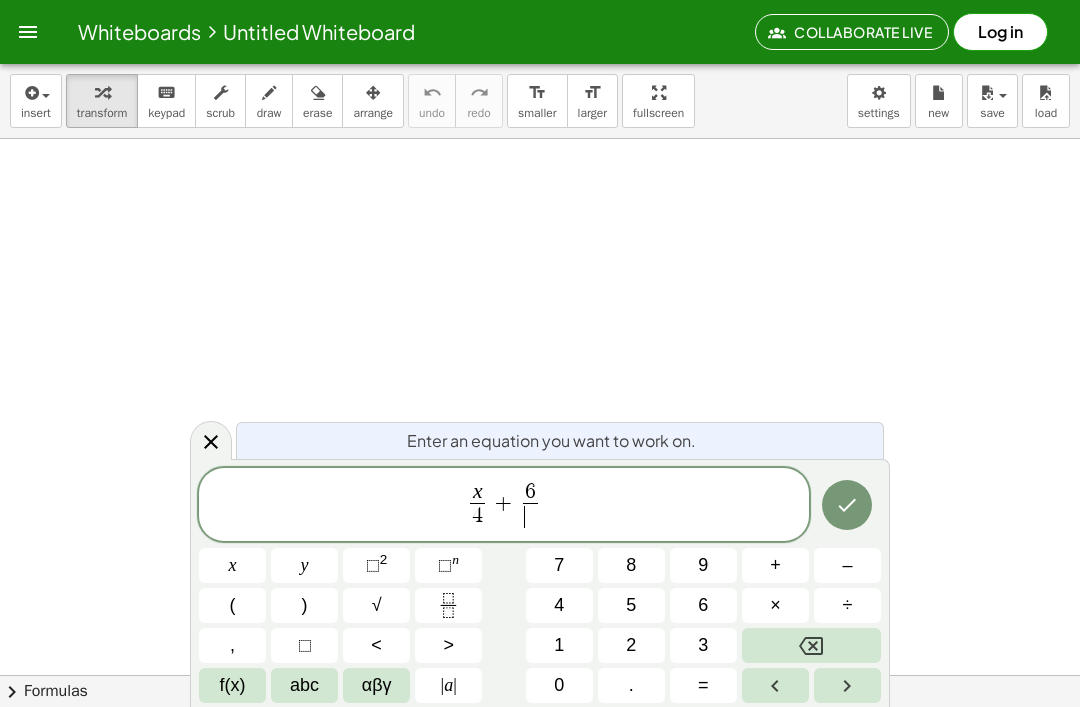 click at bounding box center (775, 685) 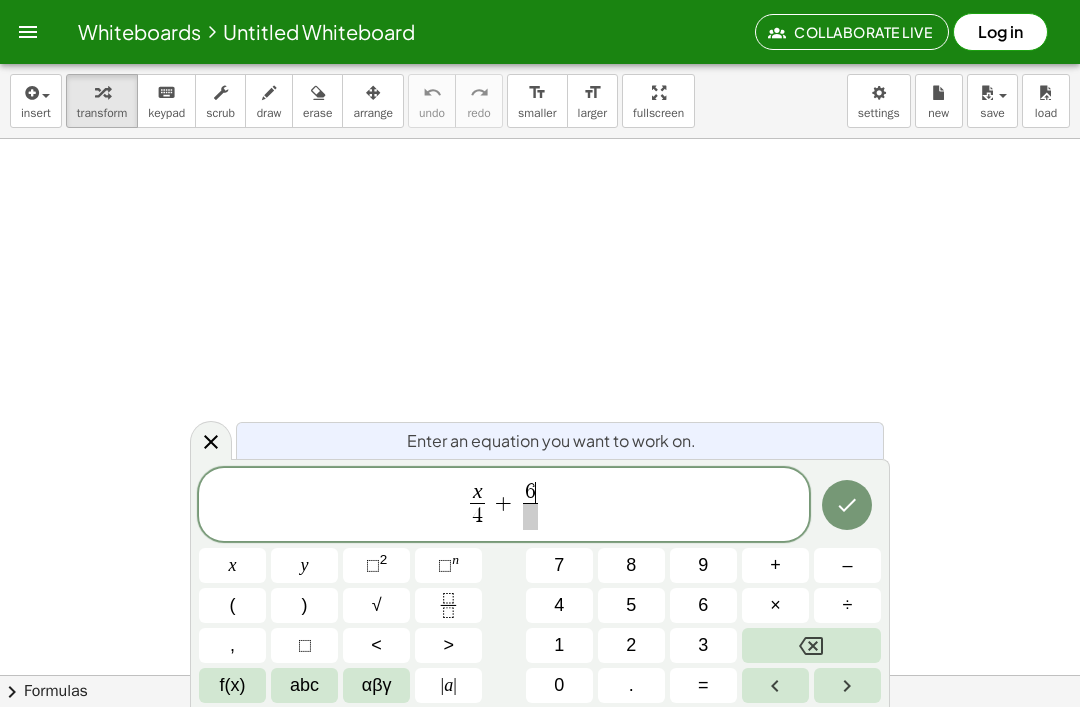 click on "–" at bounding box center [847, 565] 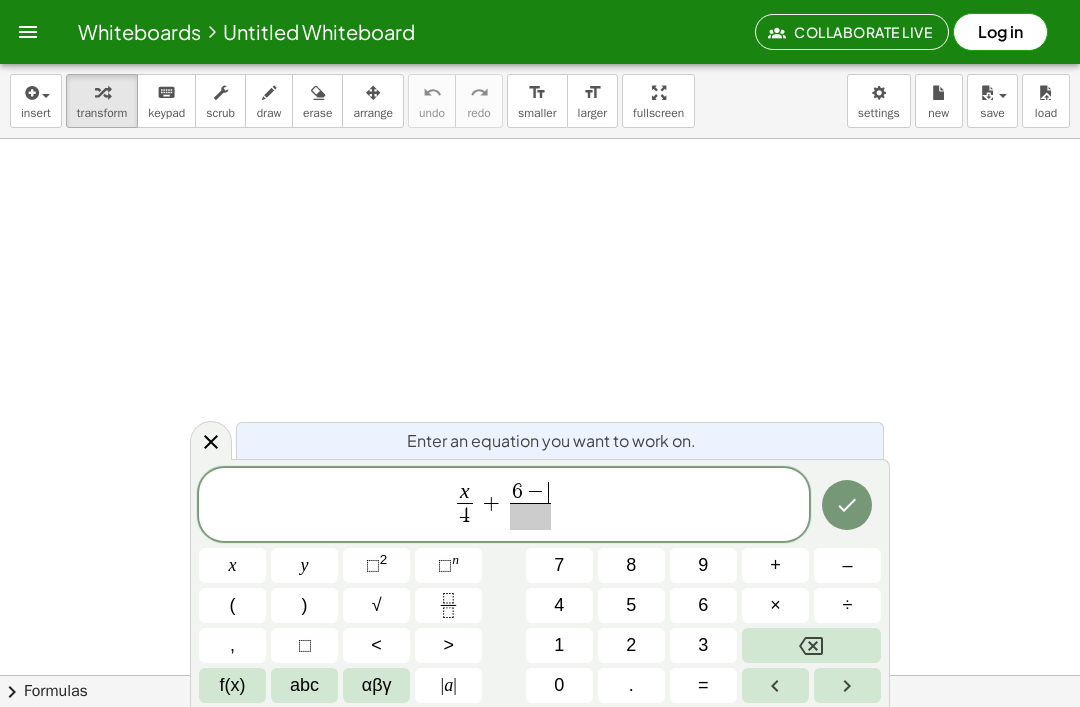 click on "x" at bounding box center (232, 565) 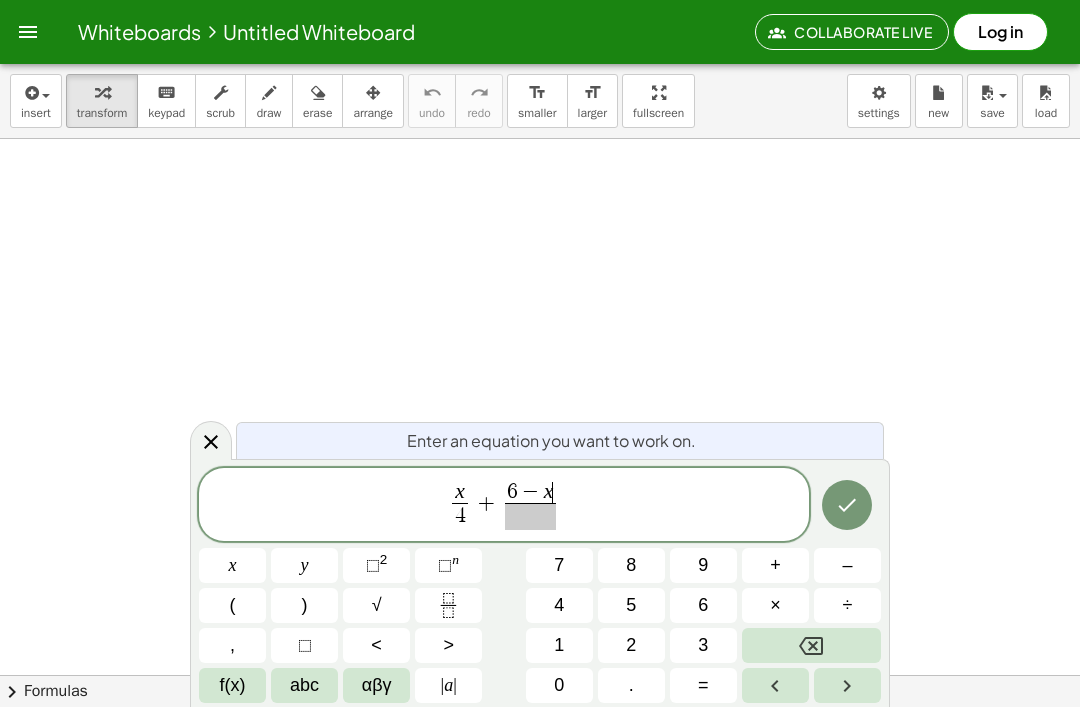click at bounding box center [847, 685] 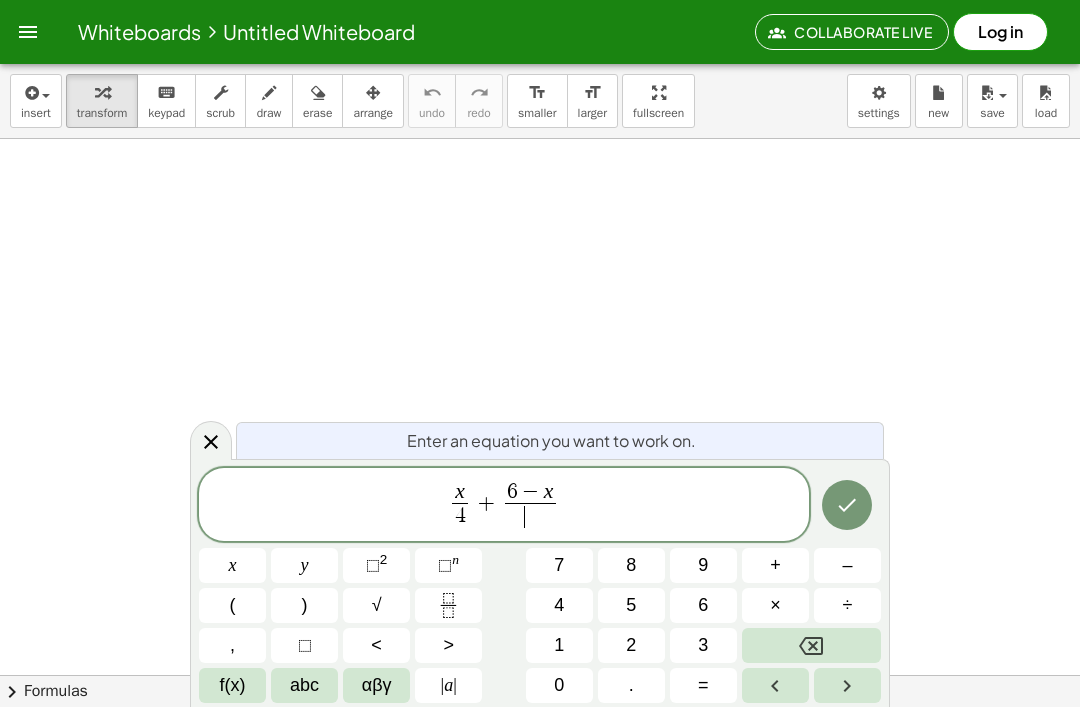 click on "1" at bounding box center [559, 645] 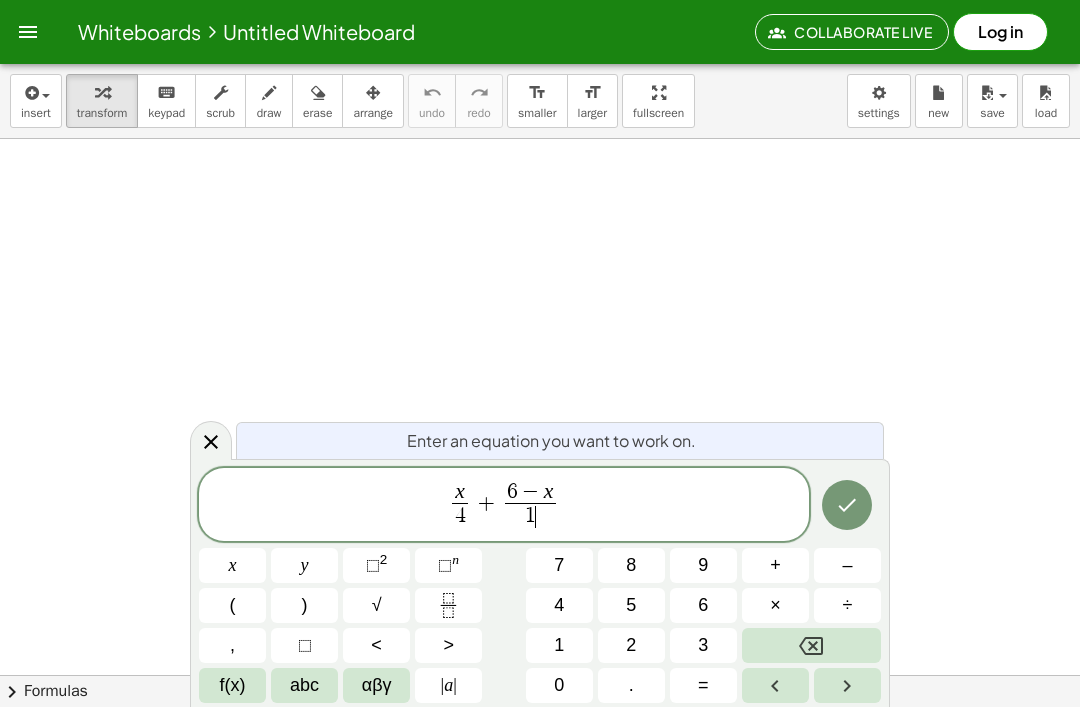 click on "2" at bounding box center [631, 645] 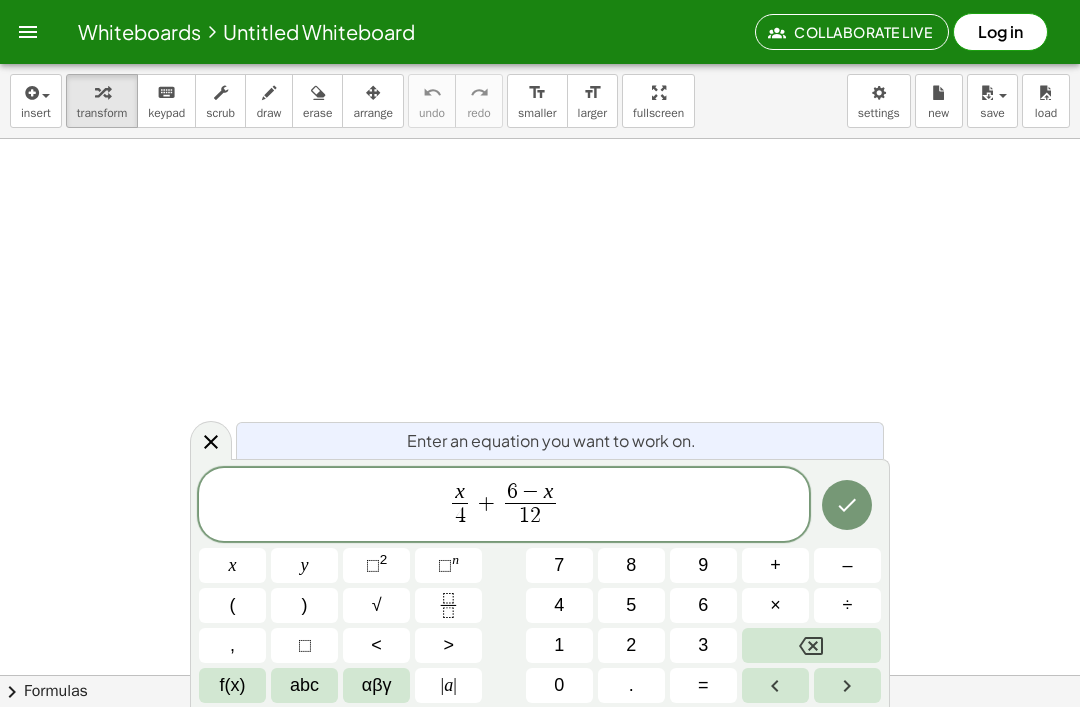 click 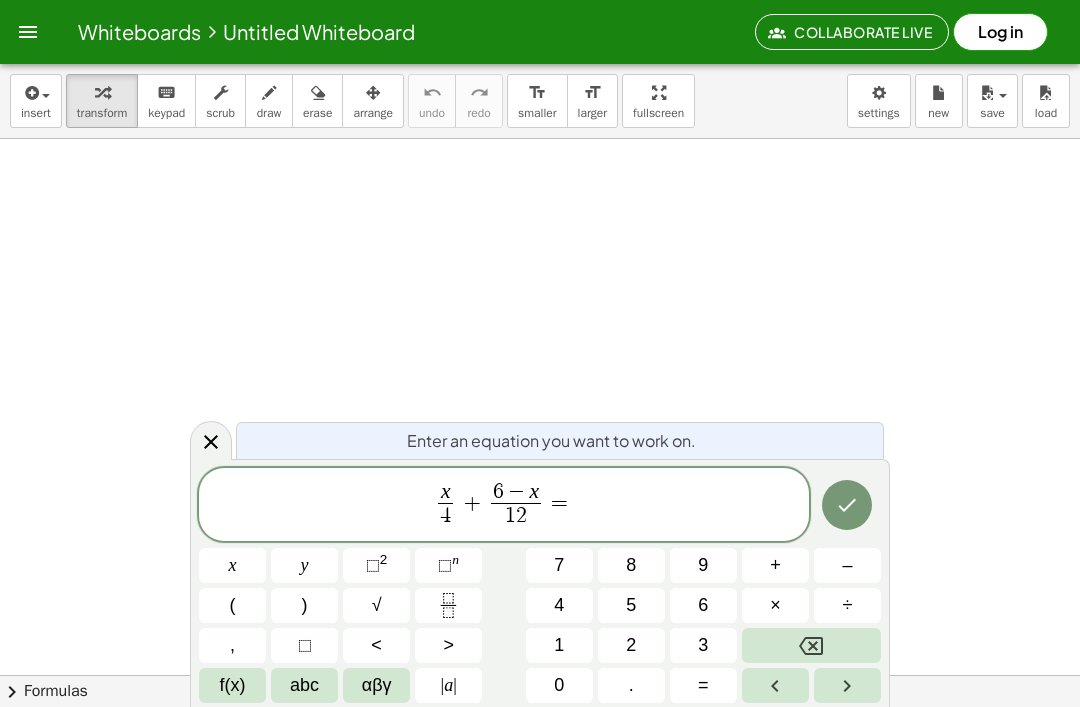 click on "2" at bounding box center [631, 645] 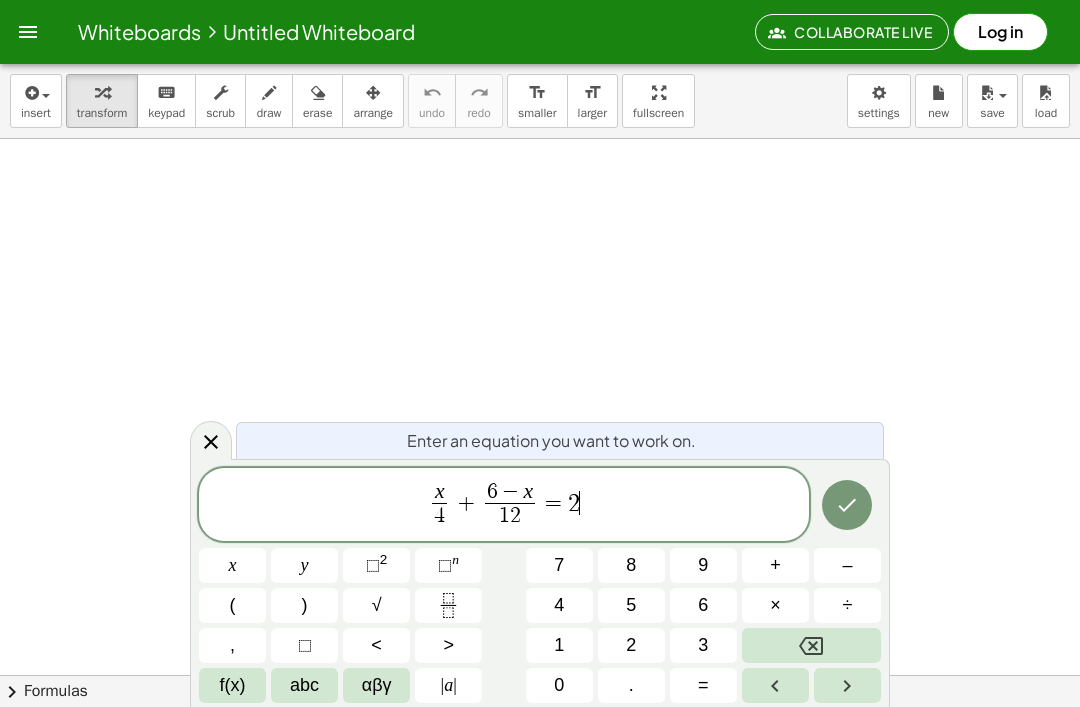 click 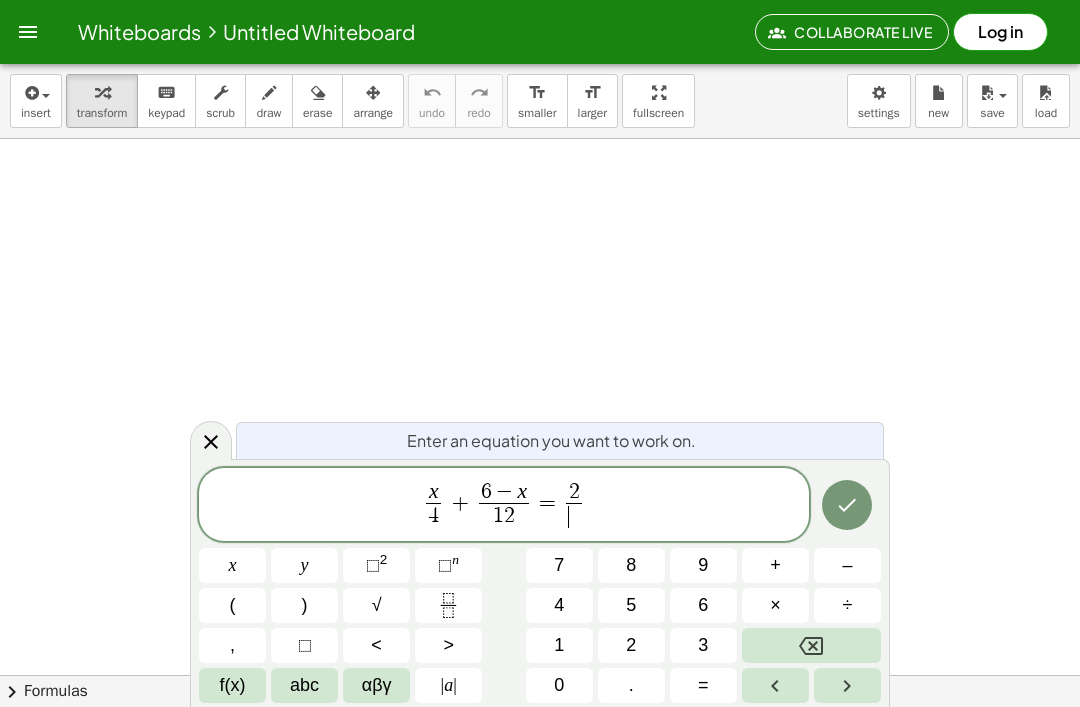 click on "3" at bounding box center (703, 645) 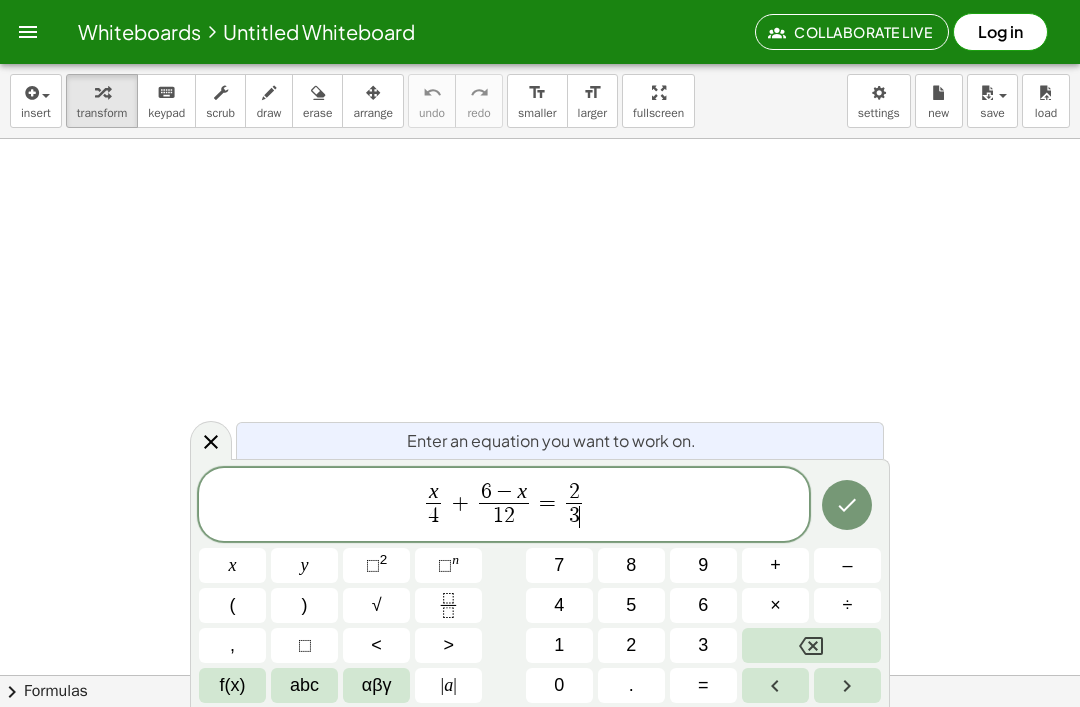 click 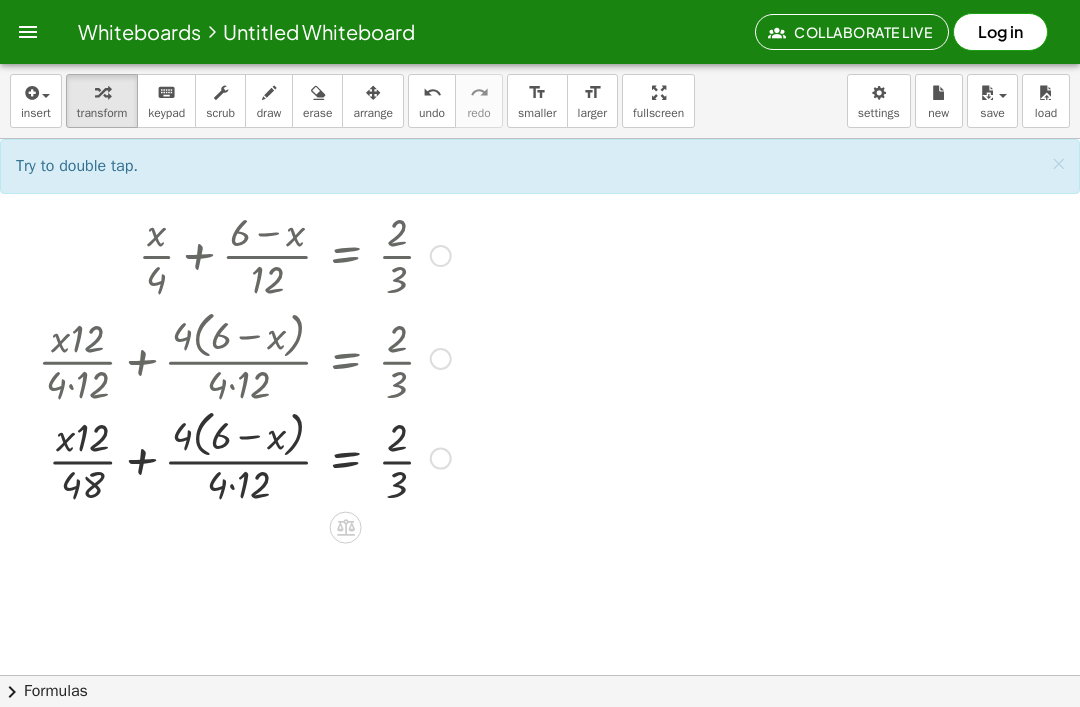 click at bounding box center [244, 357] 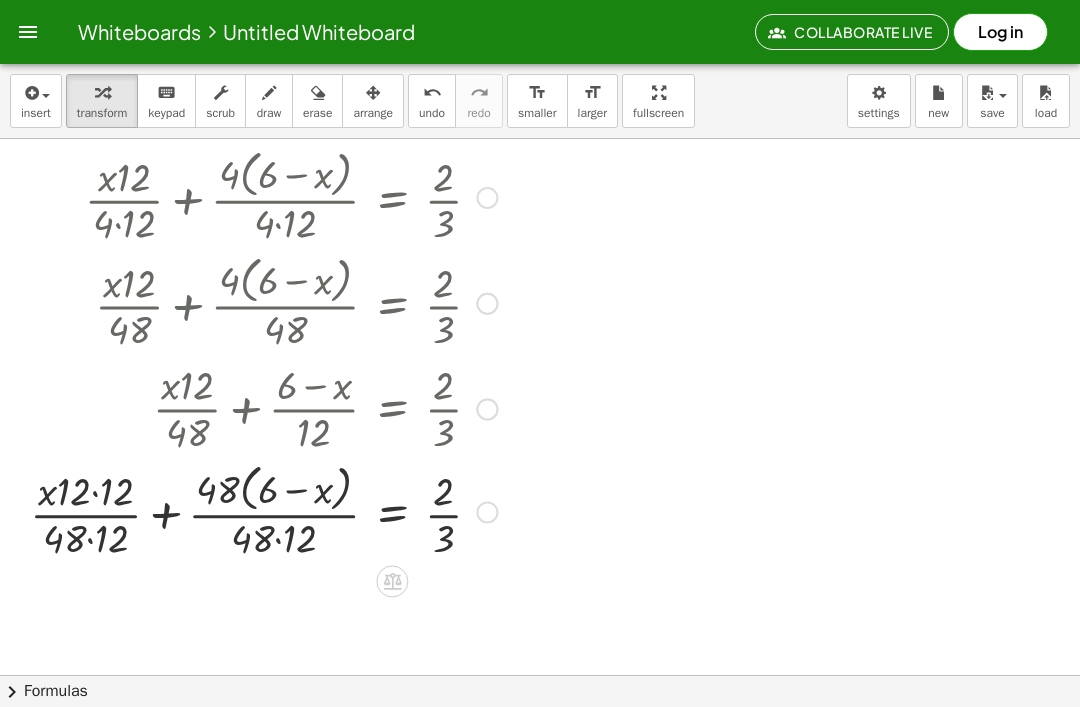 scroll, scrollTop: 160, scrollLeft: 0, axis: vertical 